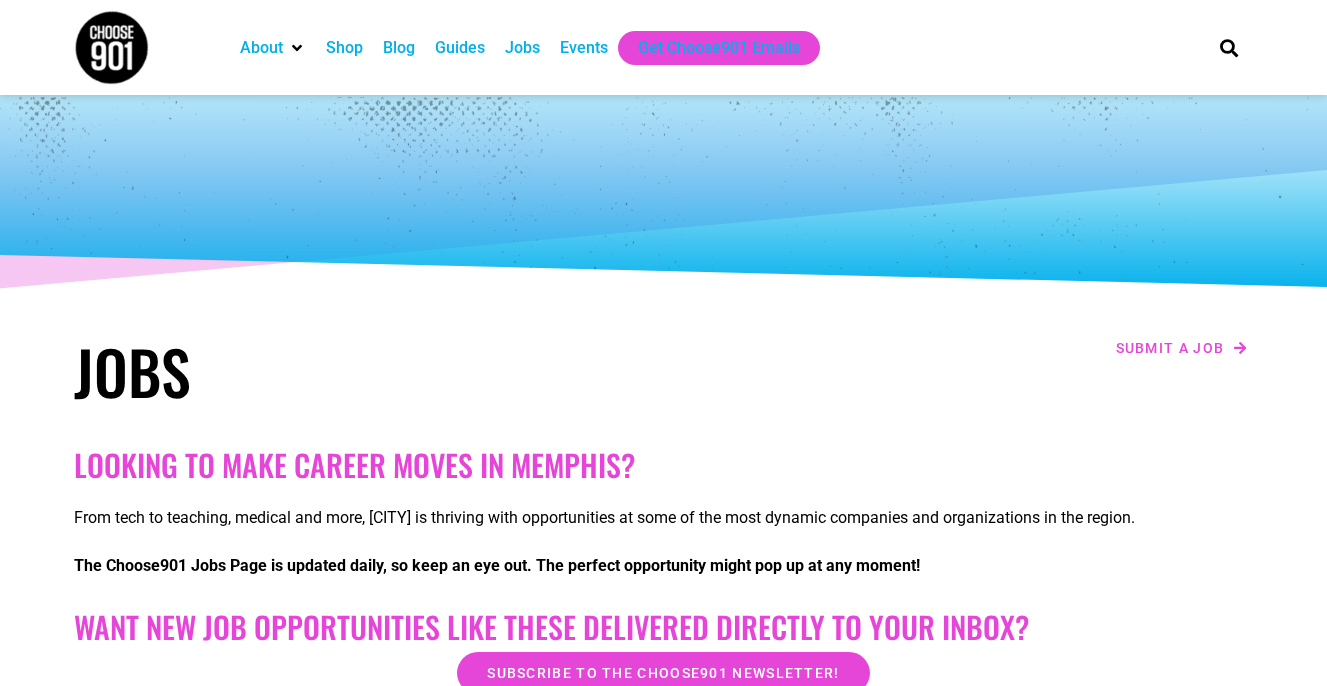 scroll, scrollTop: 0, scrollLeft: 0, axis: both 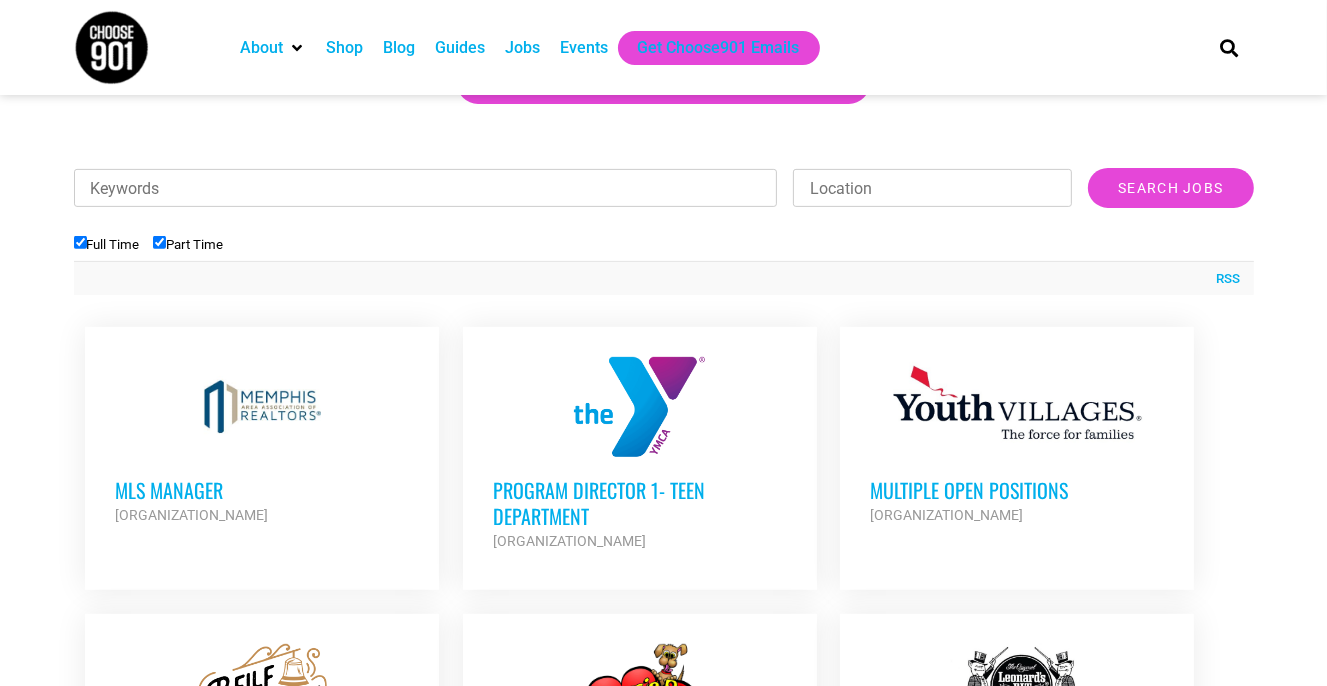 click on "Multiple Open Positions" at bounding box center (1017, 490) 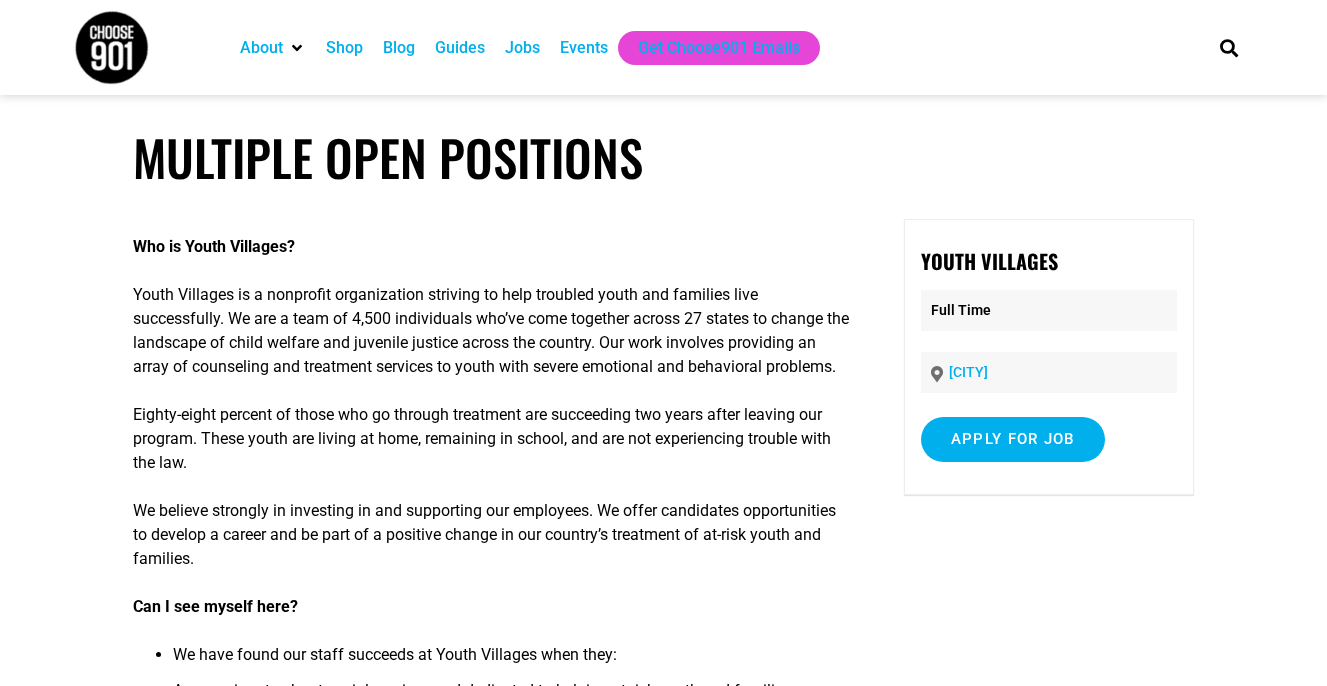 scroll, scrollTop: 0, scrollLeft: 0, axis: both 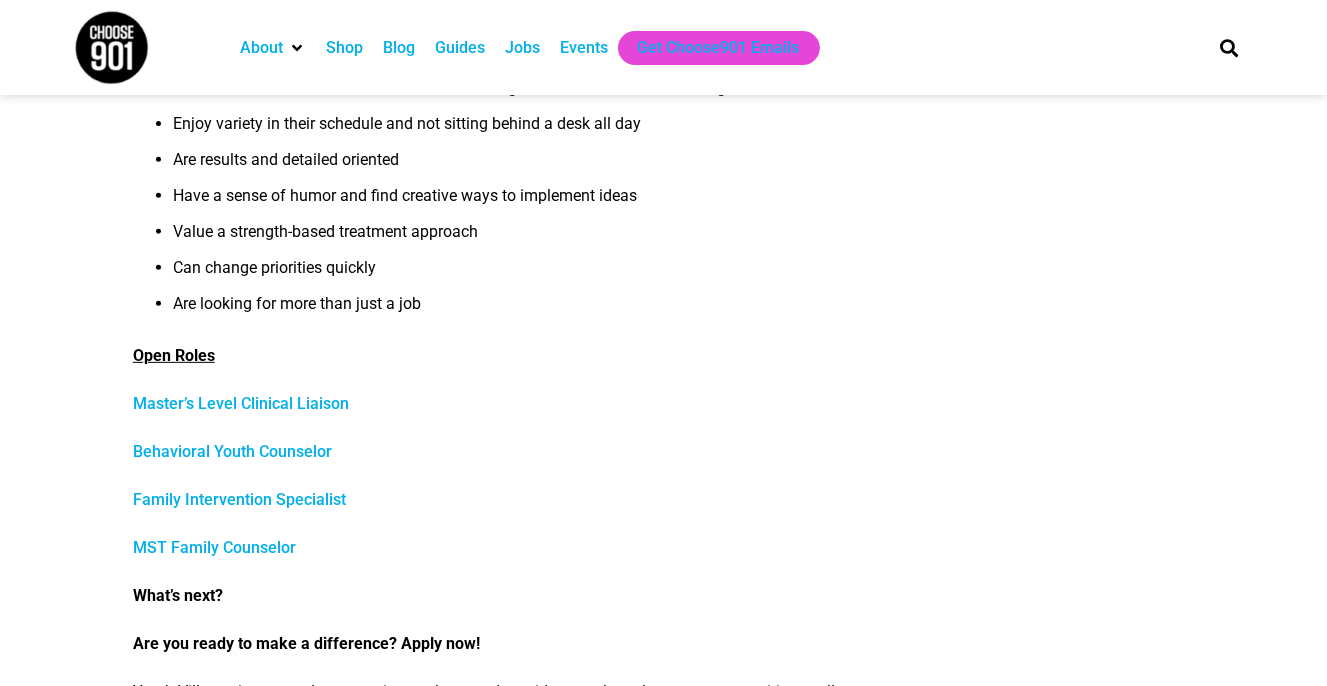 click on "Master’s Level Clinical Liaison" at bounding box center [241, 403] 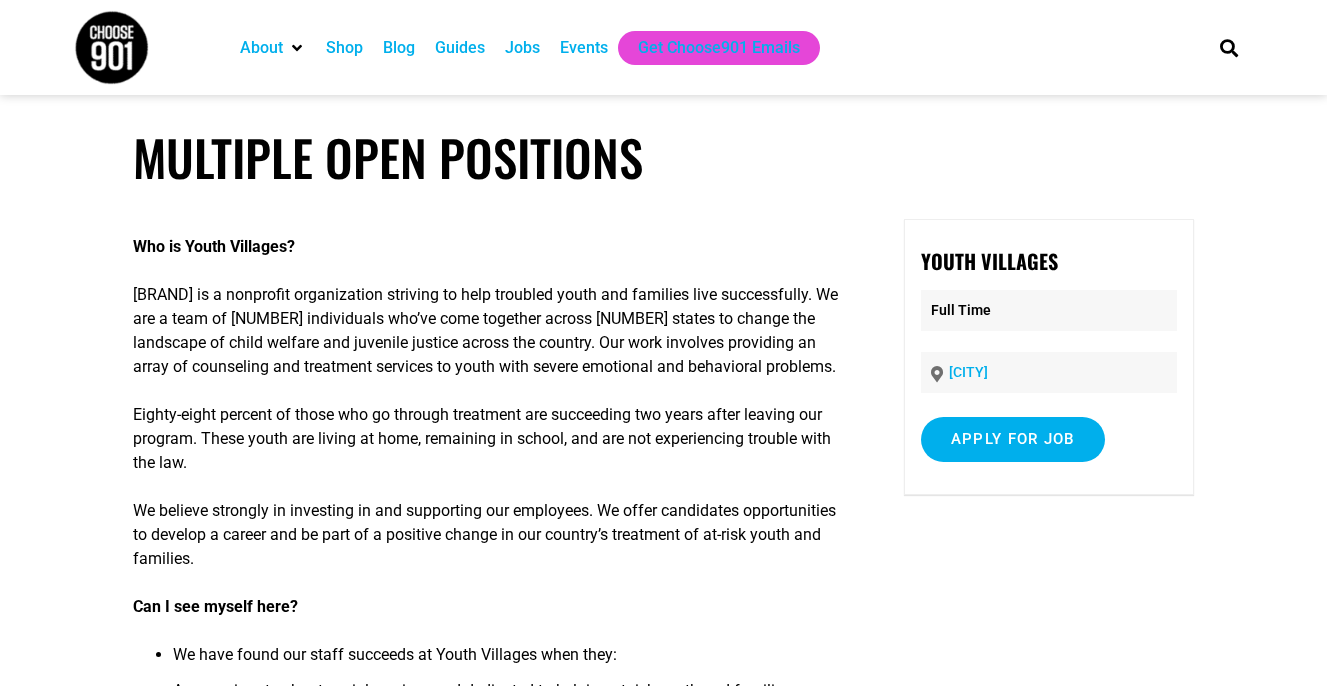 scroll, scrollTop: 675, scrollLeft: 0, axis: vertical 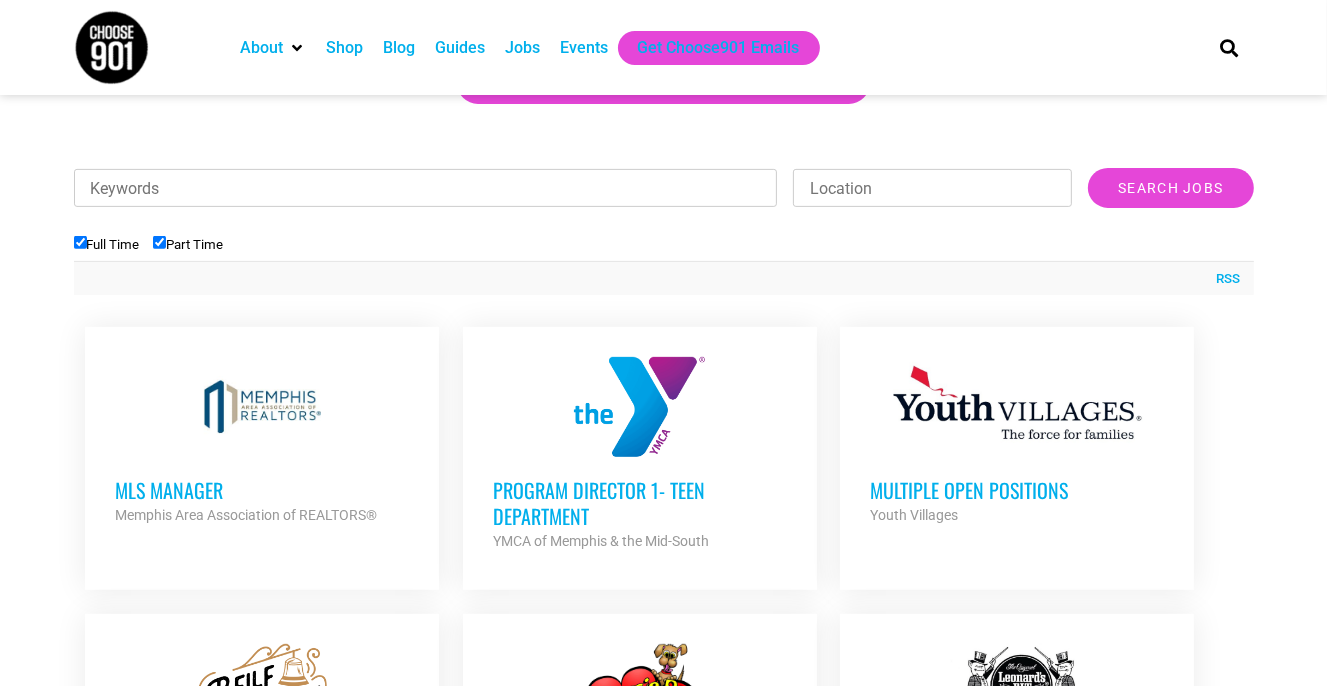 click on "Program Director 1- Teen Department" at bounding box center (640, 503) 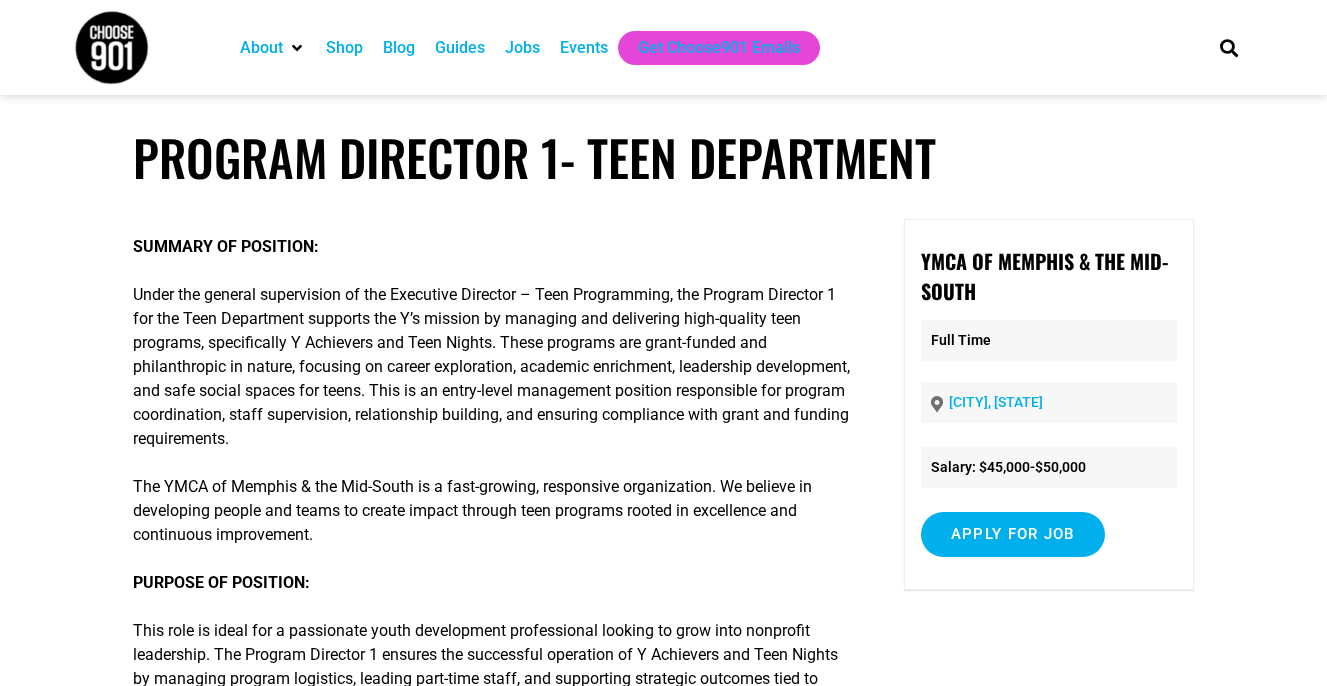 scroll, scrollTop: 0, scrollLeft: 0, axis: both 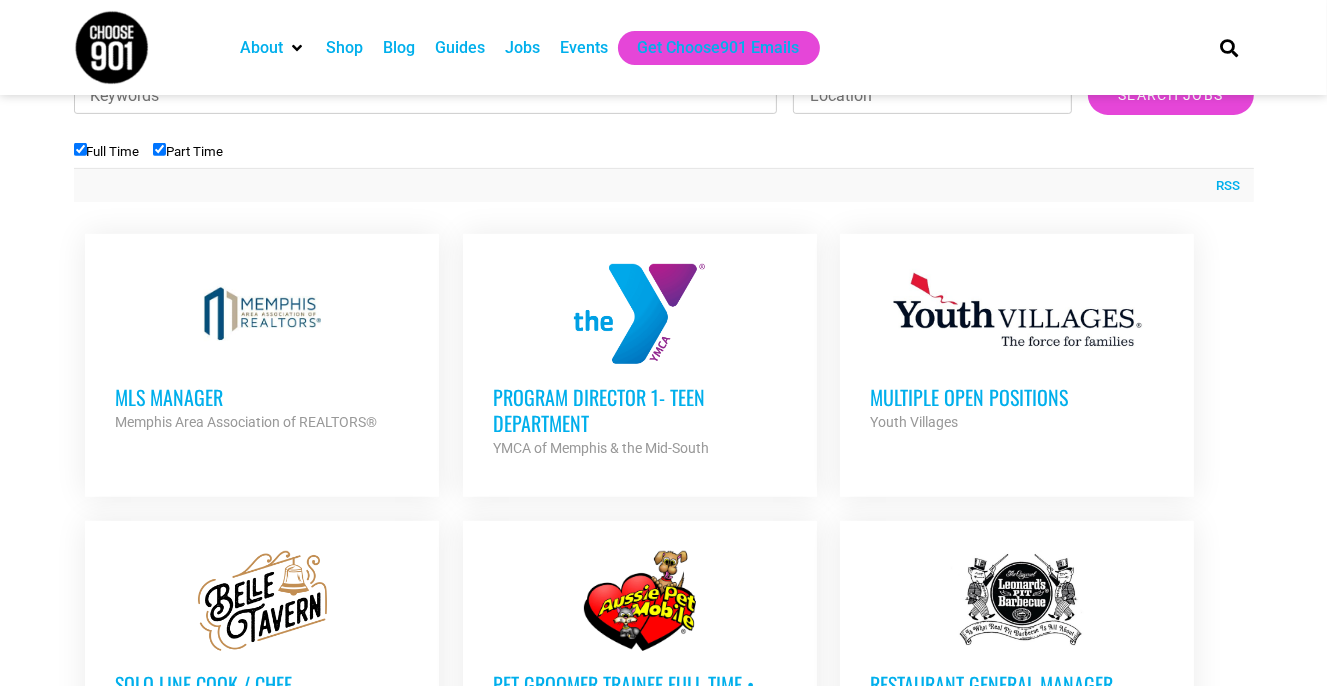 click on "MLS Manager" at bounding box center [262, 397] 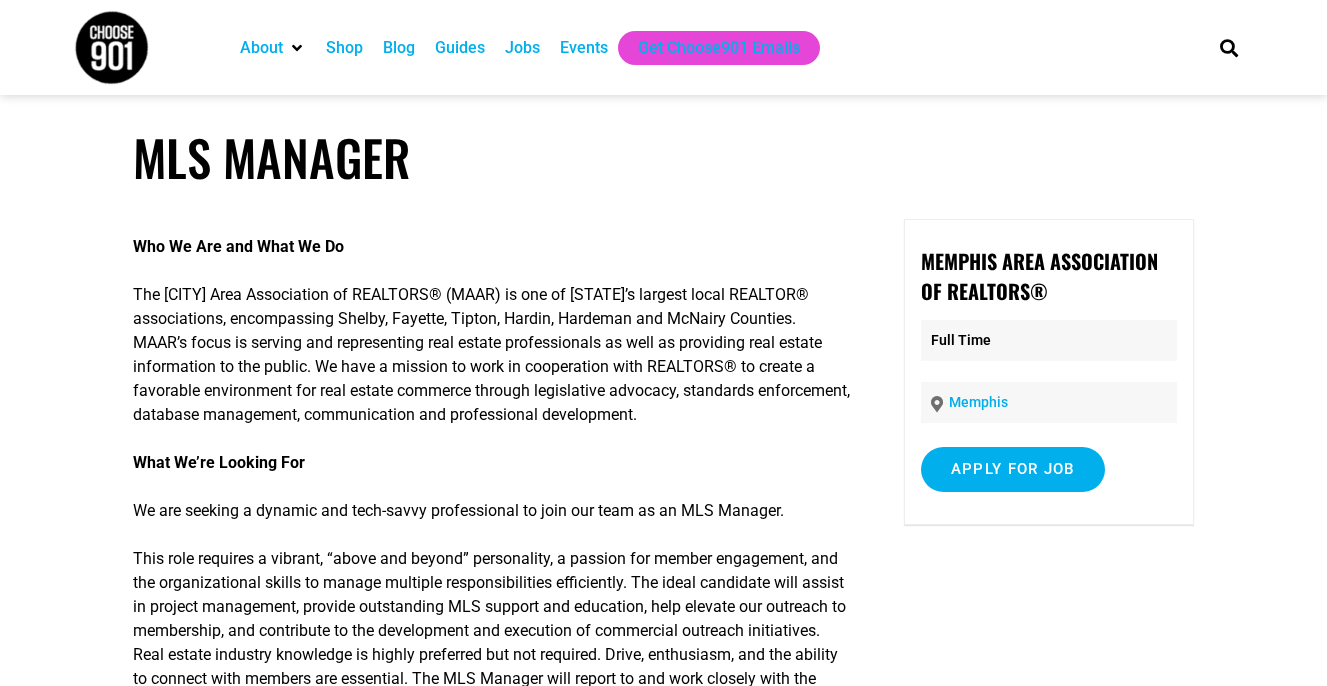 scroll, scrollTop: 0, scrollLeft: 0, axis: both 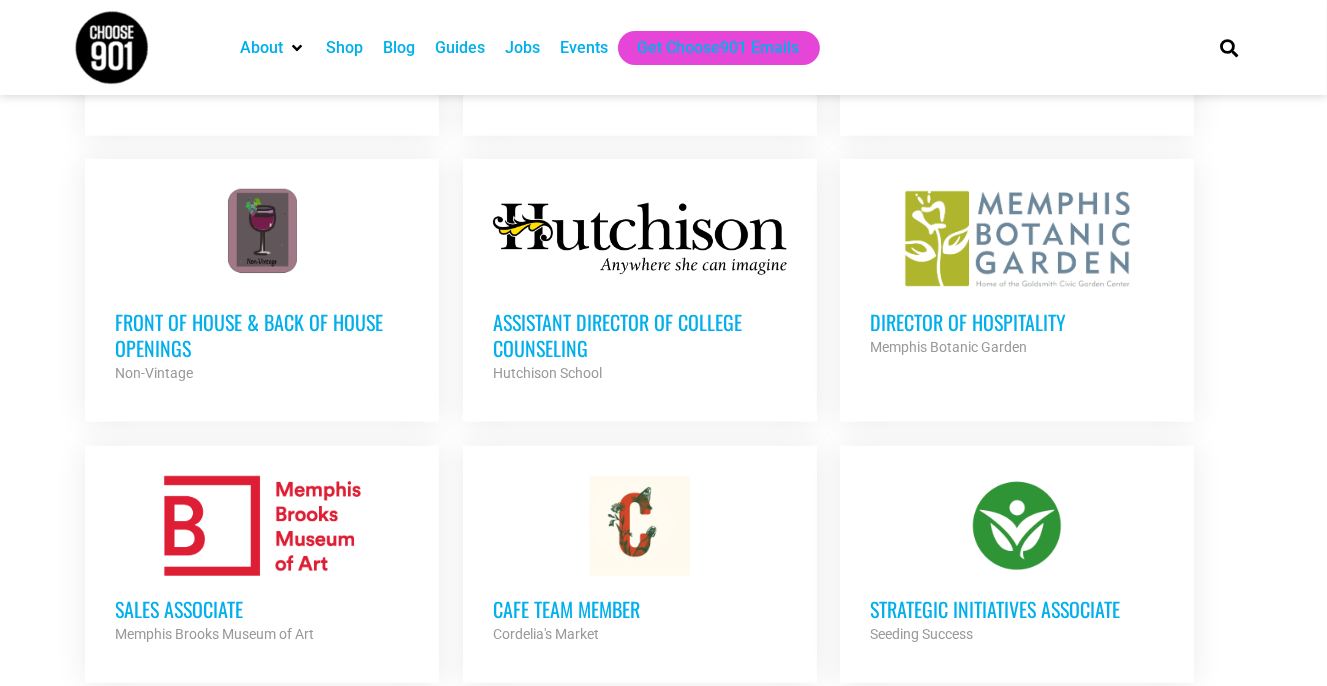 click on "Director of Hospitality" at bounding box center (1017, 322) 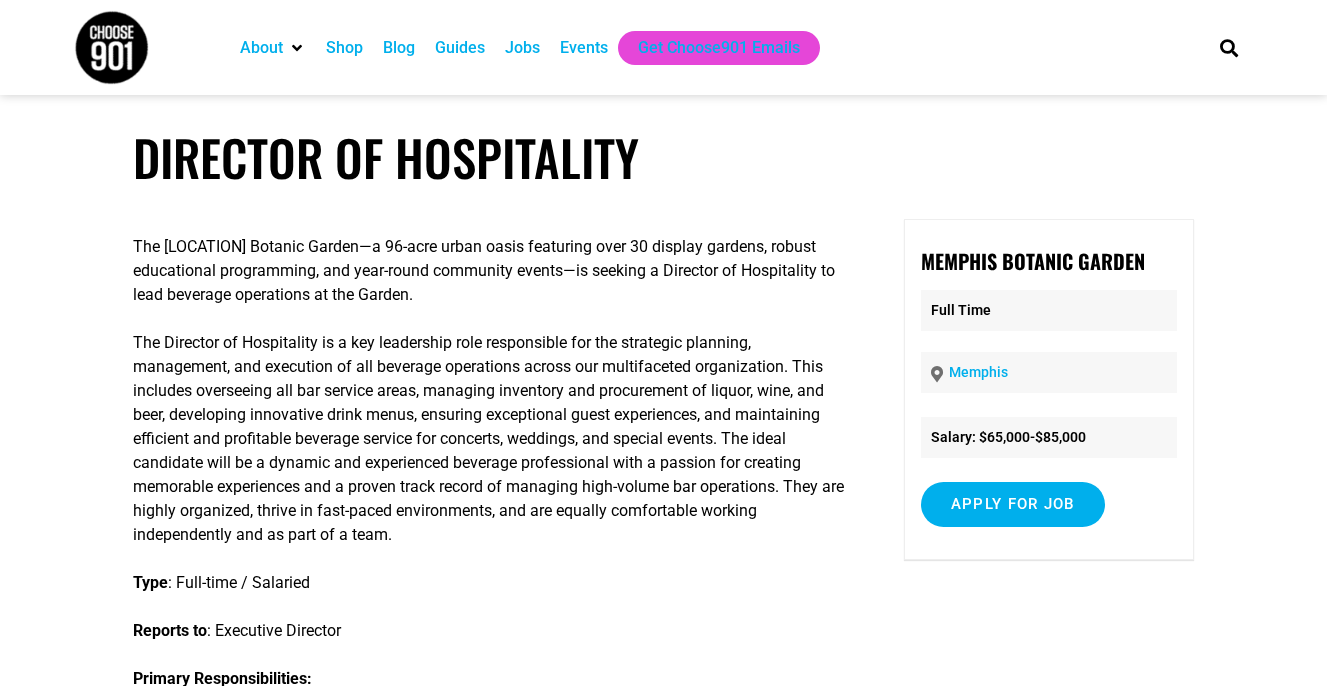scroll, scrollTop: 0, scrollLeft: 0, axis: both 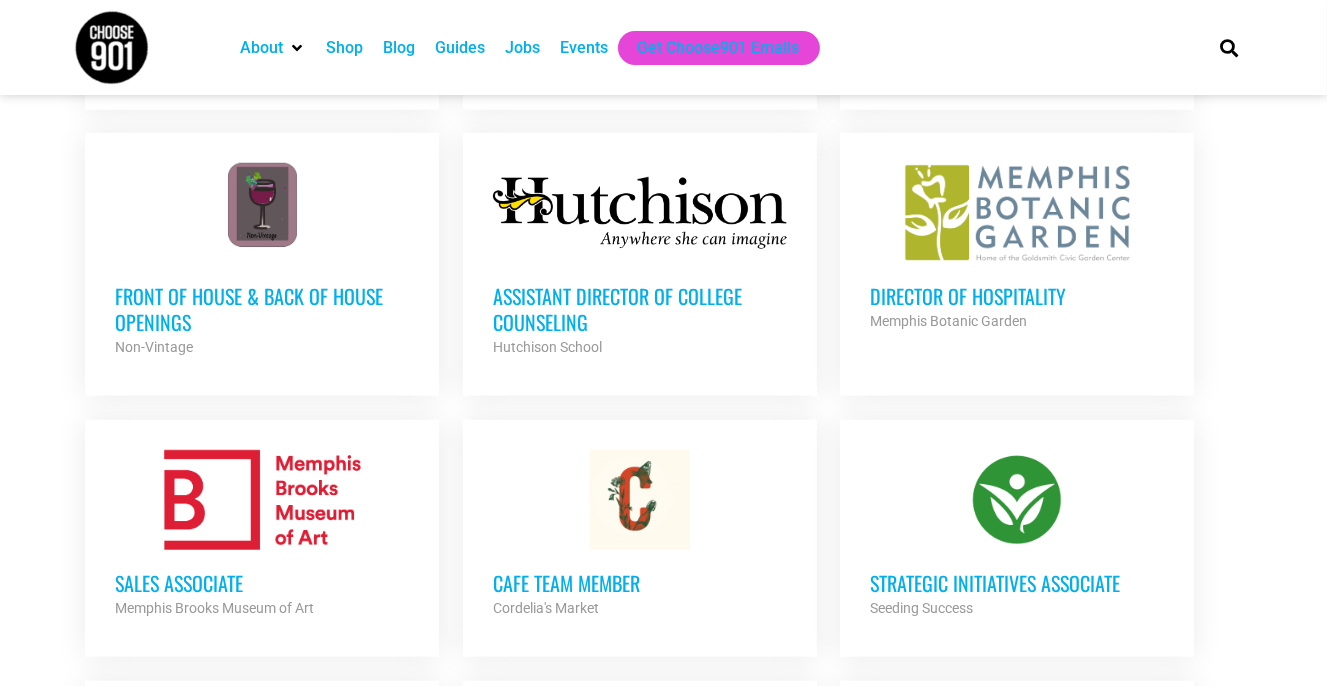 click on "Strategic Initiatives Associate" at bounding box center (1017, 583) 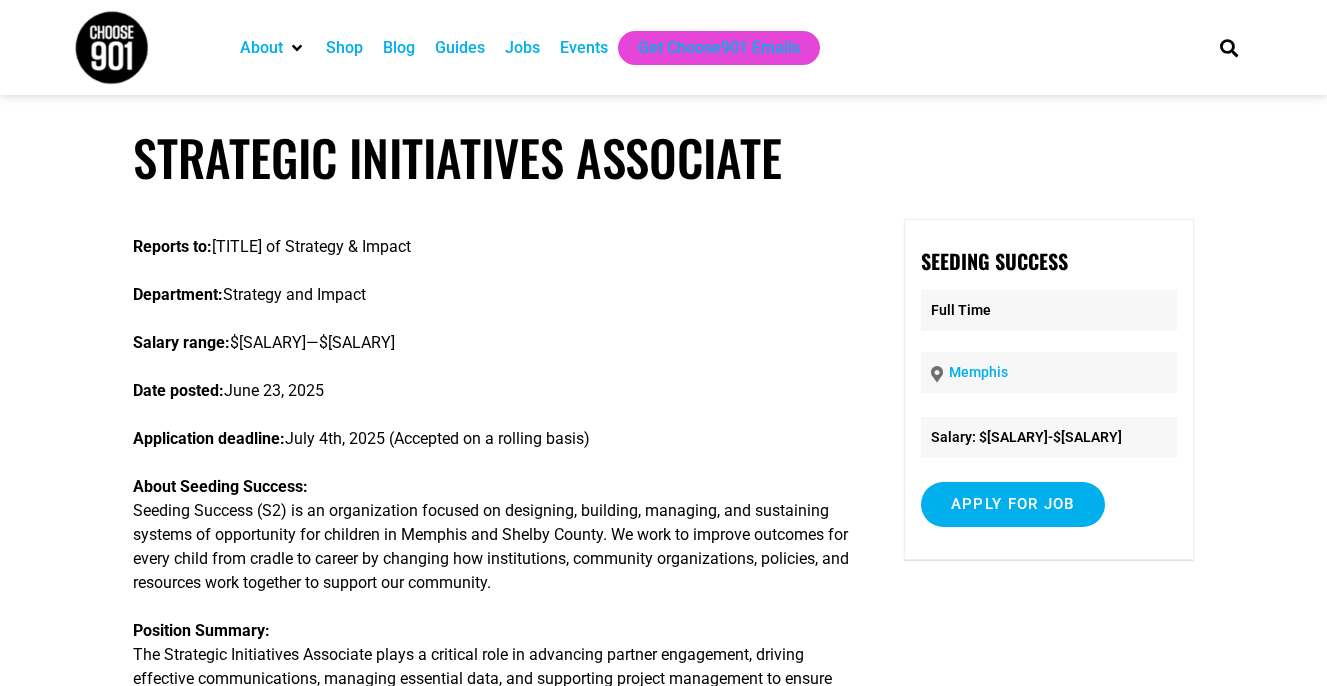 scroll, scrollTop: 0, scrollLeft: 0, axis: both 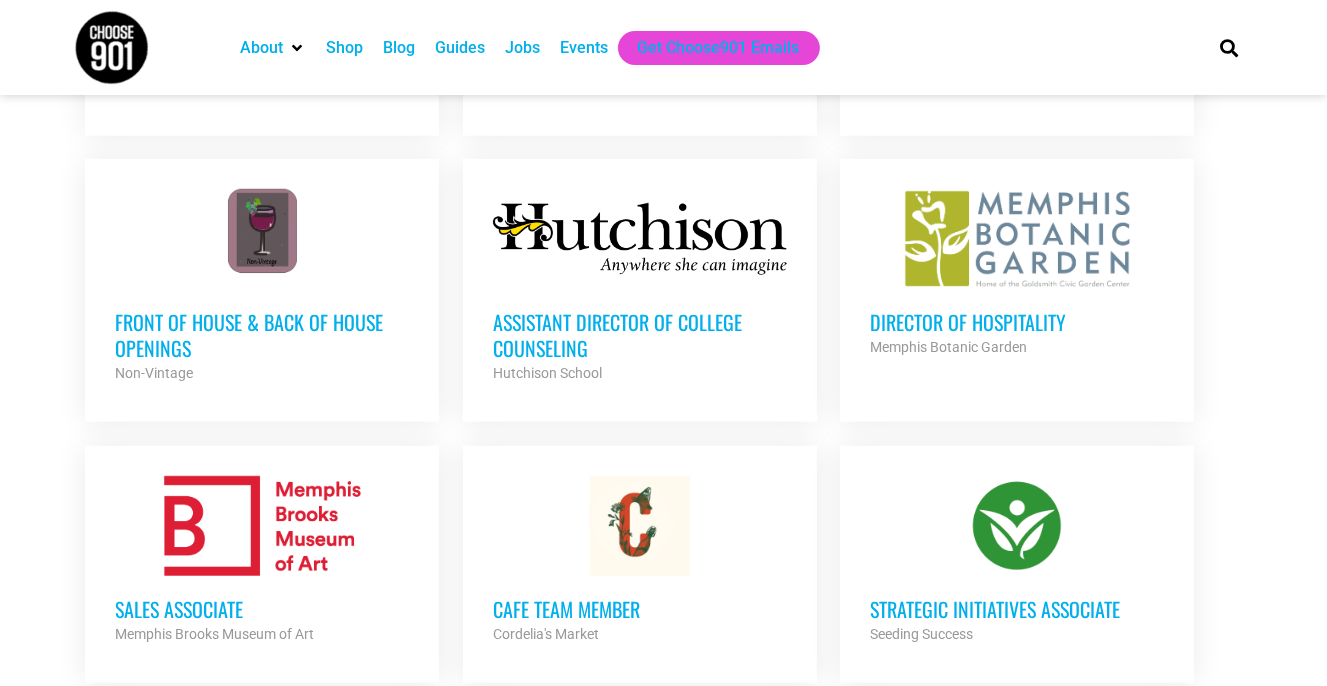 click at bounding box center [1017, 526] 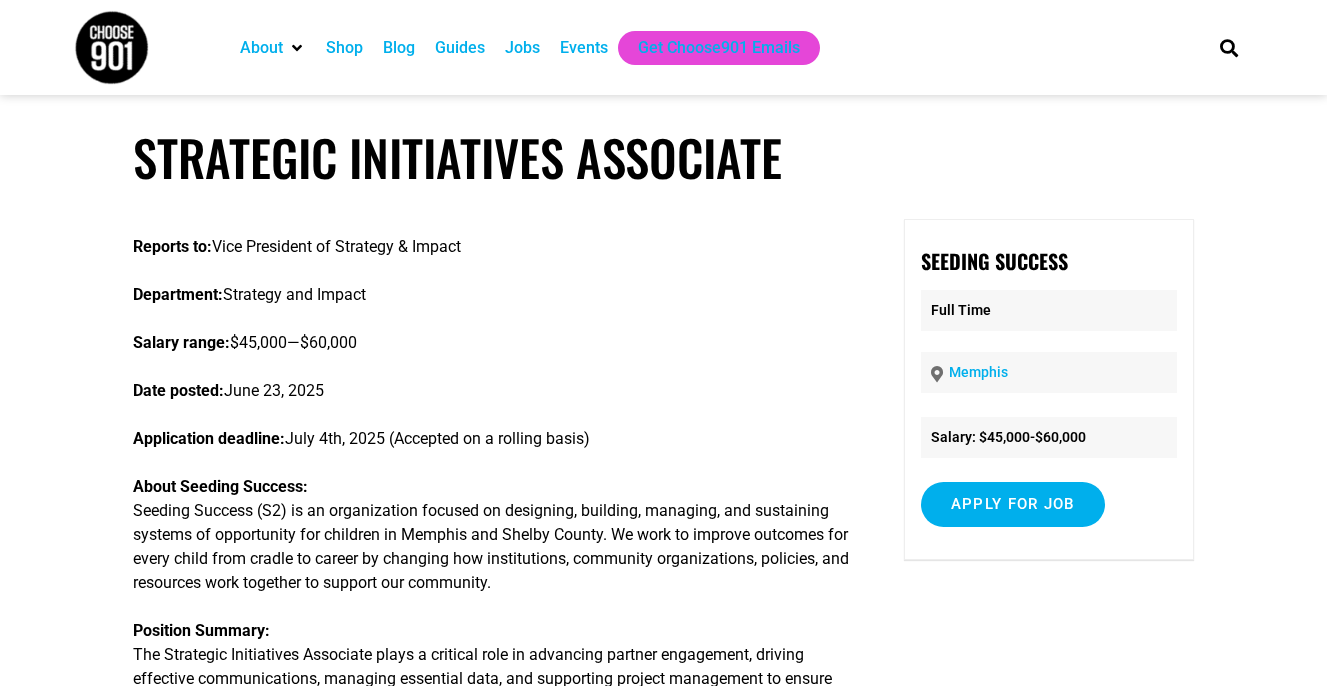 scroll, scrollTop: 0, scrollLeft: 0, axis: both 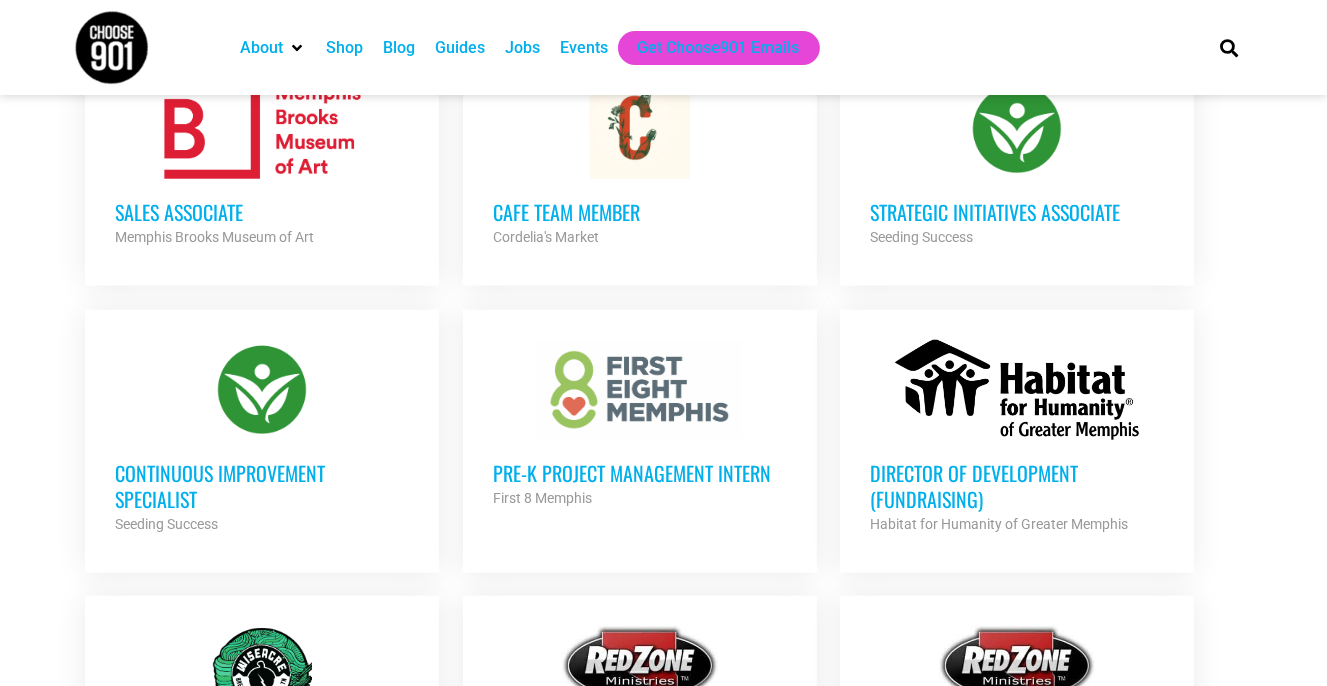 click at bounding box center (640, 390) 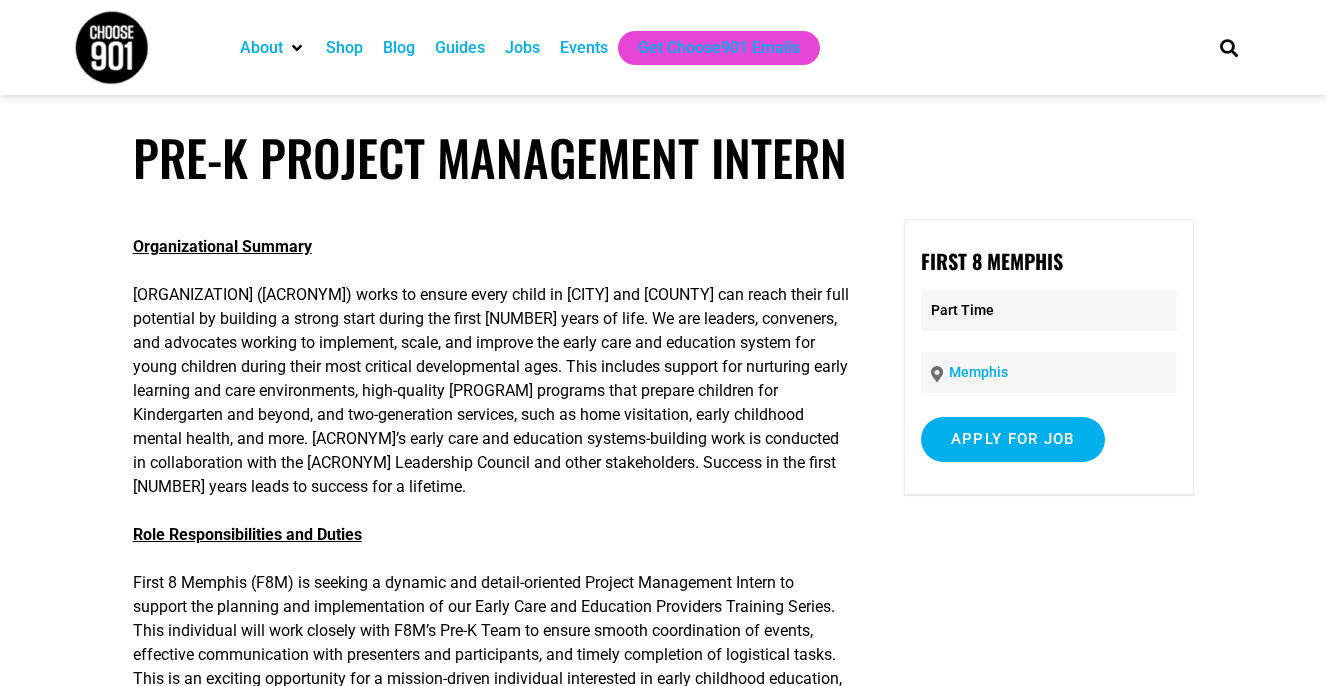 scroll, scrollTop: 0, scrollLeft: 0, axis: both 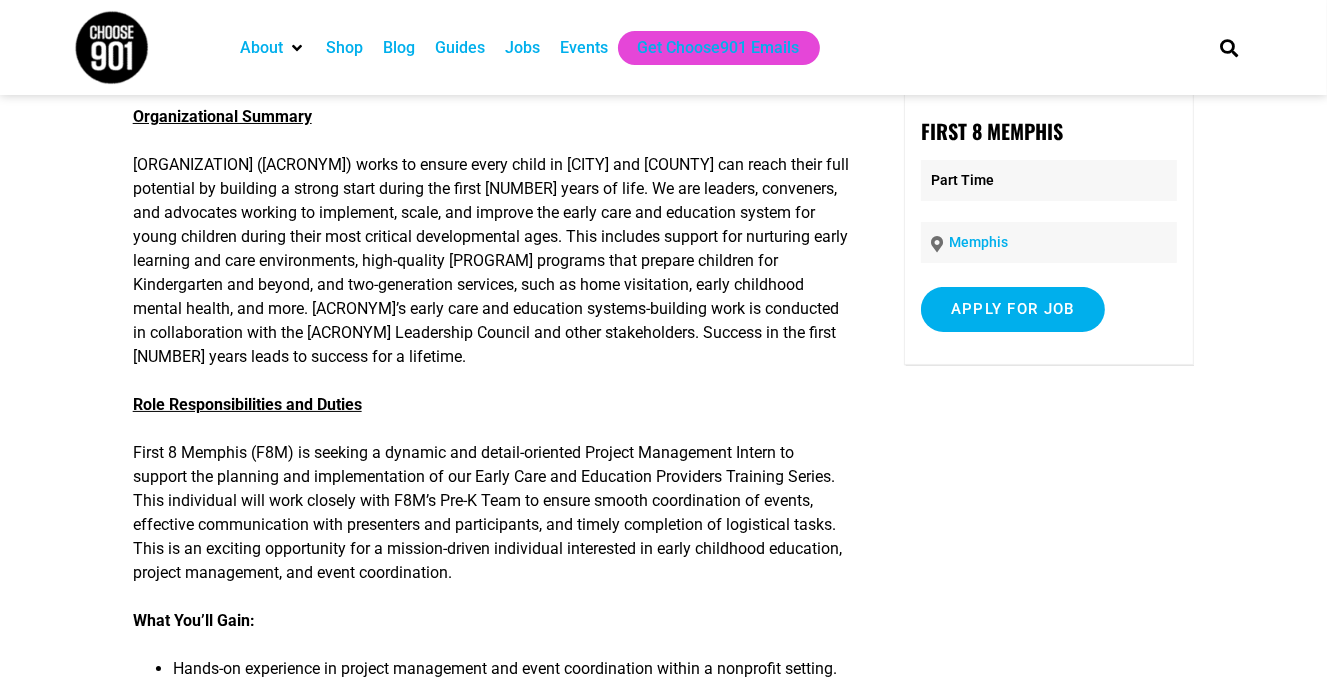 click on "Pre-K Project Management Intern
Organizational Summary
First 8 Memphis (F8M) works to ensure every child in Memphis and Shelby County can reach their full potential by building a strong start during the first 8 years of life. We are leaders, conveners, and advocates working to implement, scale, and improve the early care and education system for young children during their most critical developmental ages. This includes support for nurturing early learning and care environments, high-quality Pre-K programs that prepare children for Kindergarten and beyond, and two-generation services, such as home visitation, early childhood mental health, and more. F8M’s early care and education systems-building work is conducted in collaboration with the F8M Leadership Council and other stakeholders. Success in the first eight years leads to success for a lifetime.
Role Responsibilities and Duties
What You’ll Gain:
Key Responsibilities" at bounding box center (663, 1576) 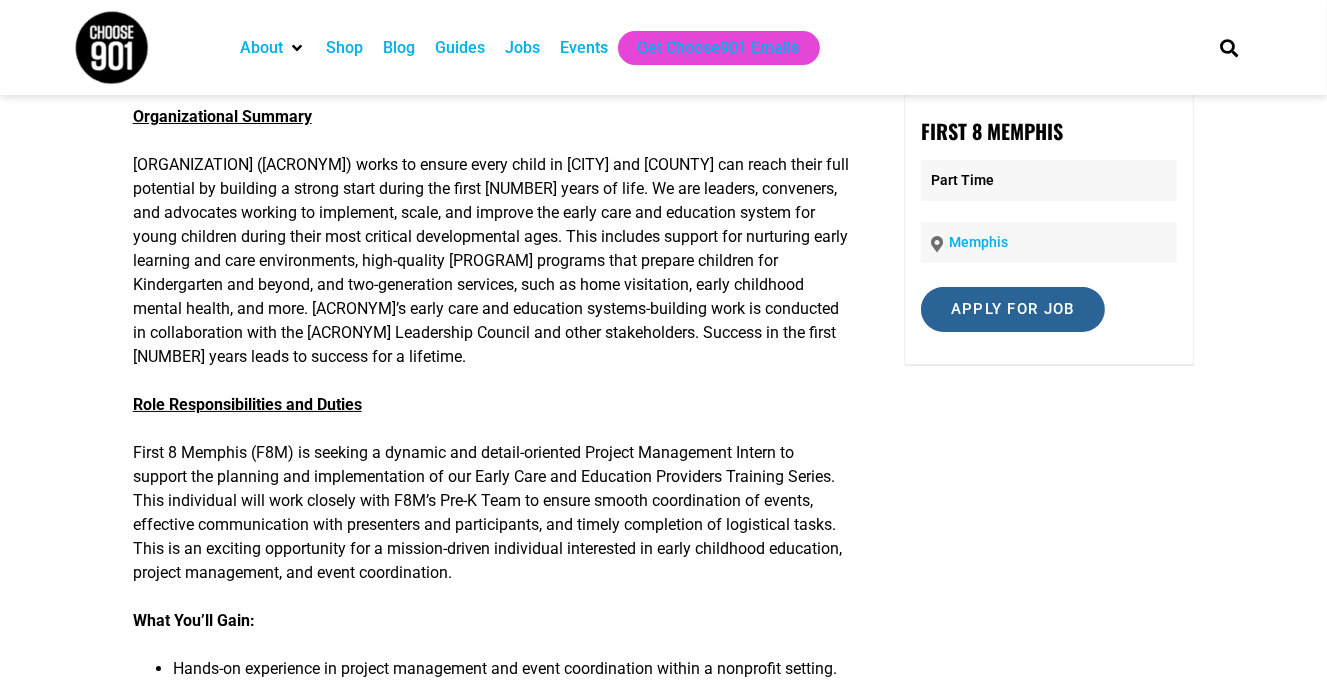 click on "Apply for job" at bounding box center [1013, 309] 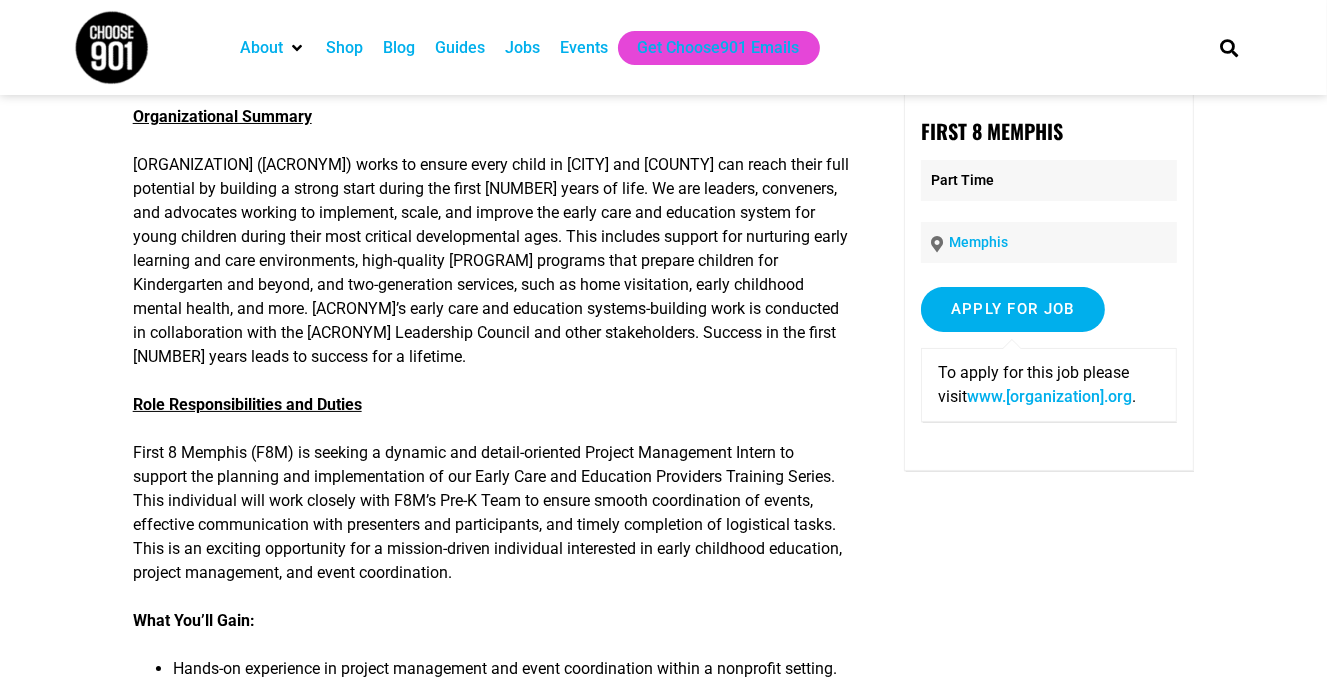 click on "www.first8memphis.org" at bounding box center (1049, 396) 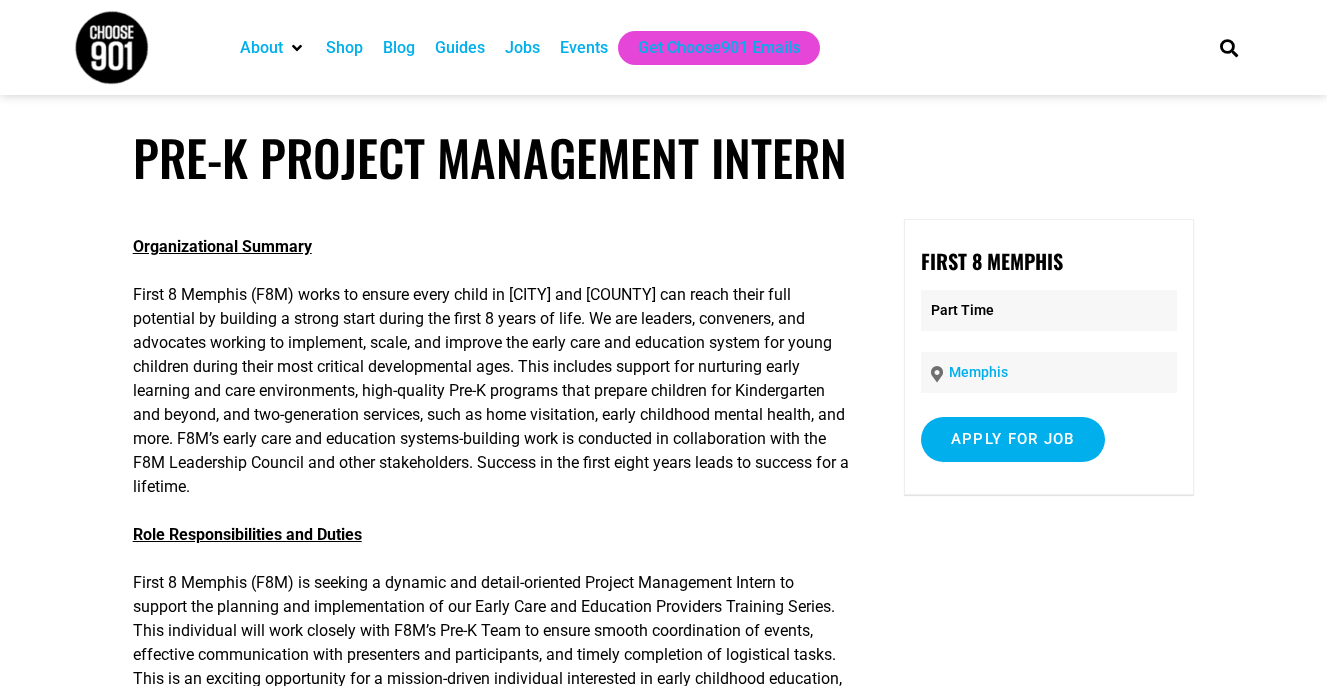 scroll, scrollTop: 130, scrollLeft: 0, axis: vertical 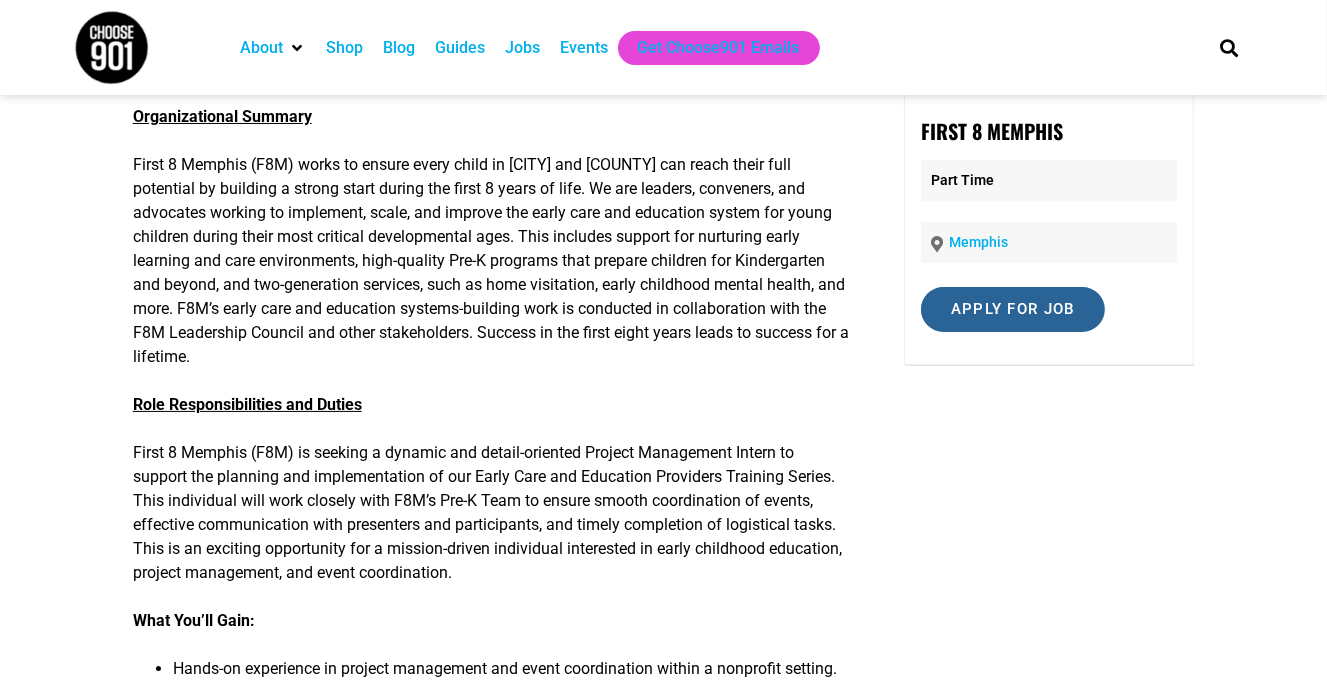 click on "Apply for job" at bounding box center (1013, 309) 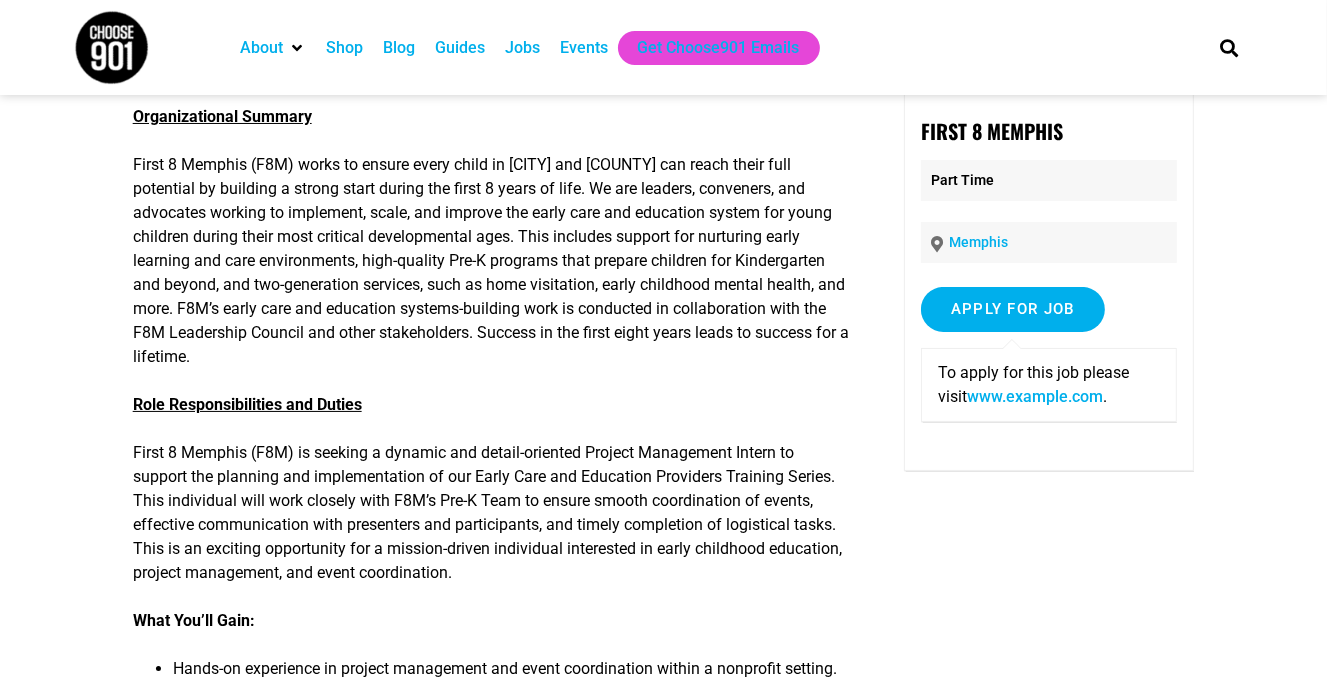 click on "www.first8memphis.org" at bounding box center [1035, 396] 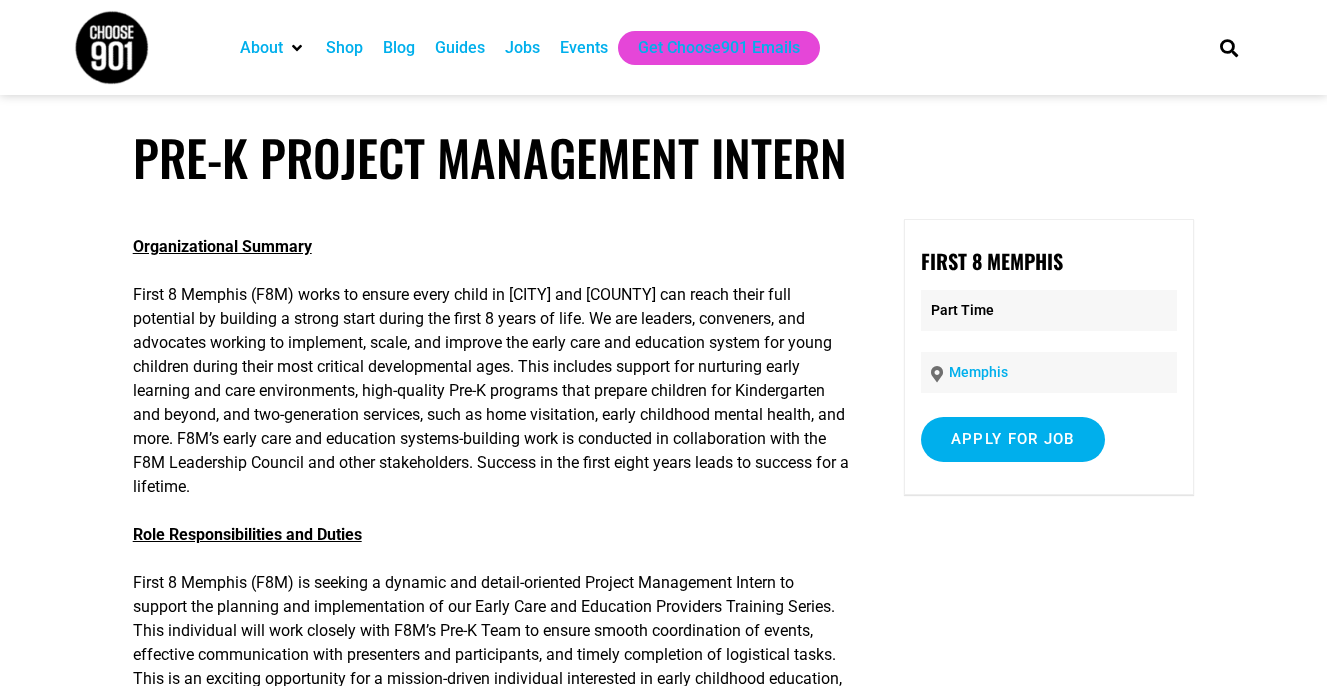 scroll, scrollTop: 130, scrollLeft: 0, axis: vertical 